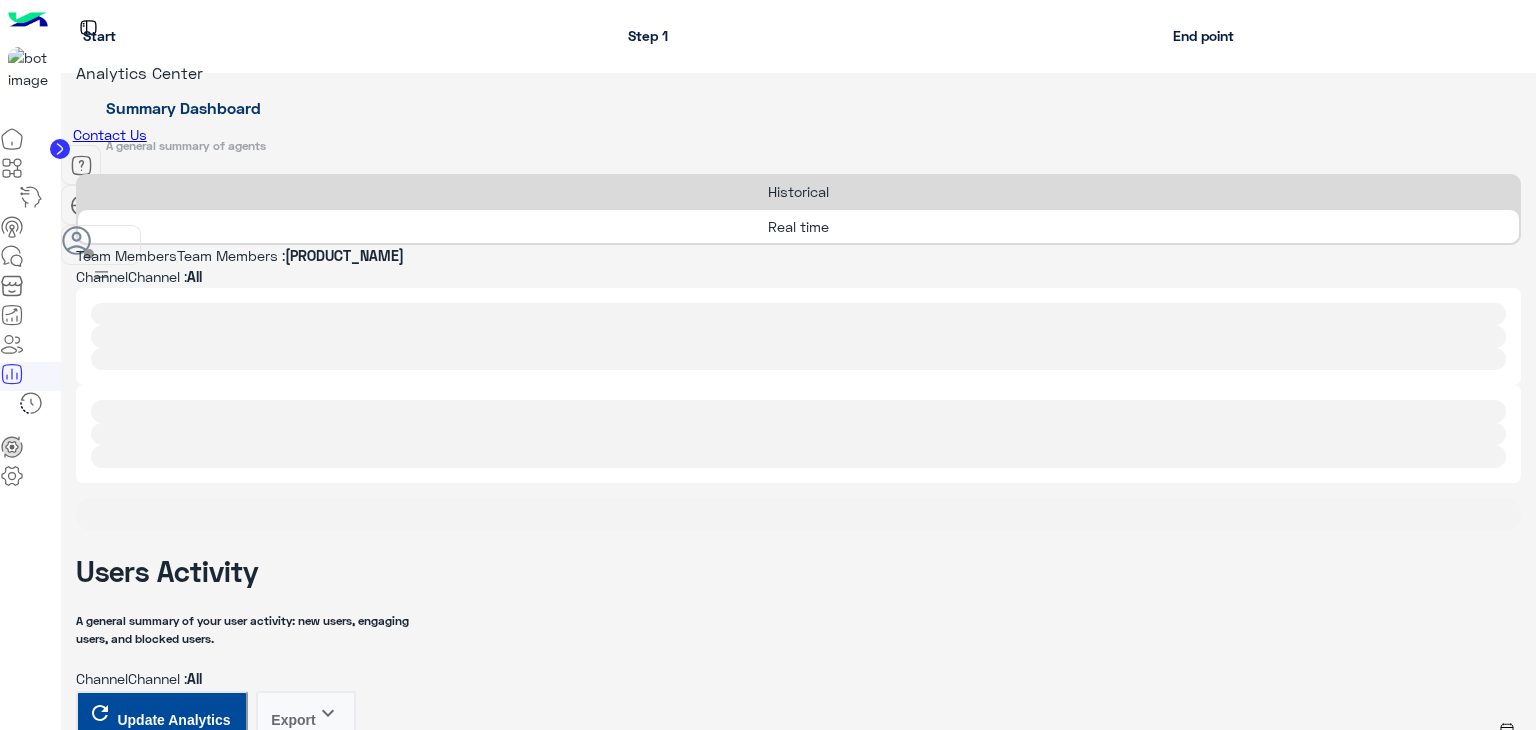 scroll, scrollTop: 0, scrollLeft: 0, axis: both 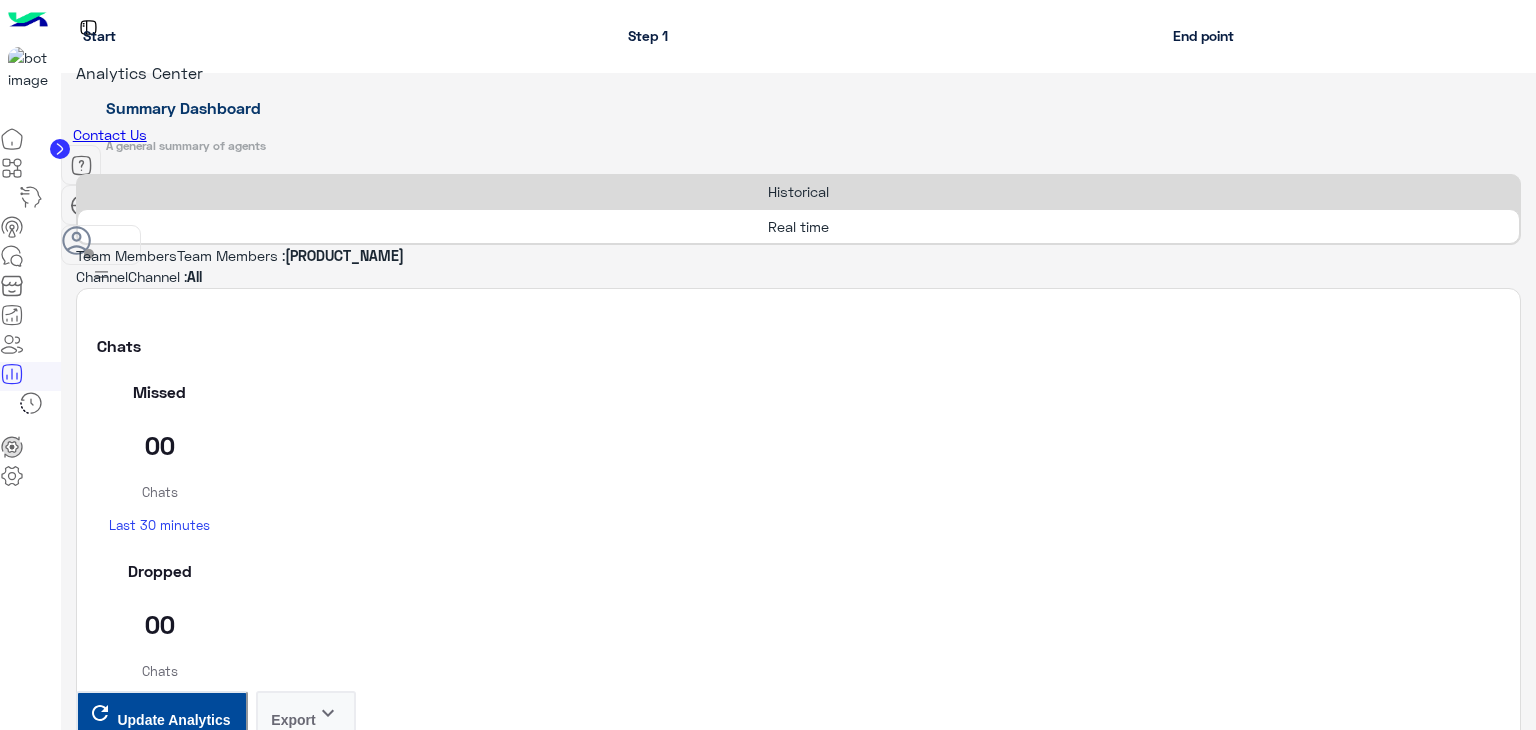 click on "Update Analytics" at bounding box center (173, 3946) 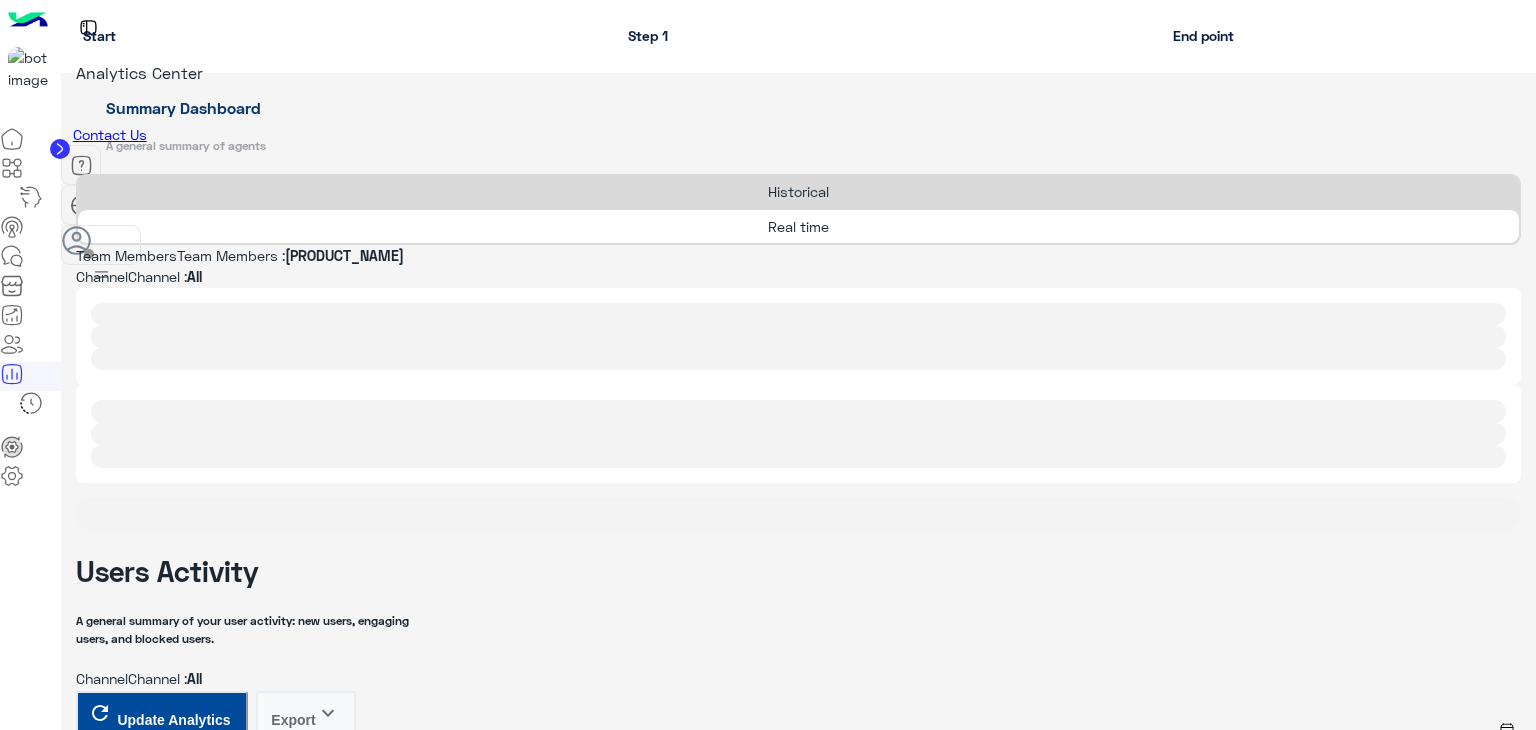 click at bounding box center [855, 1193] 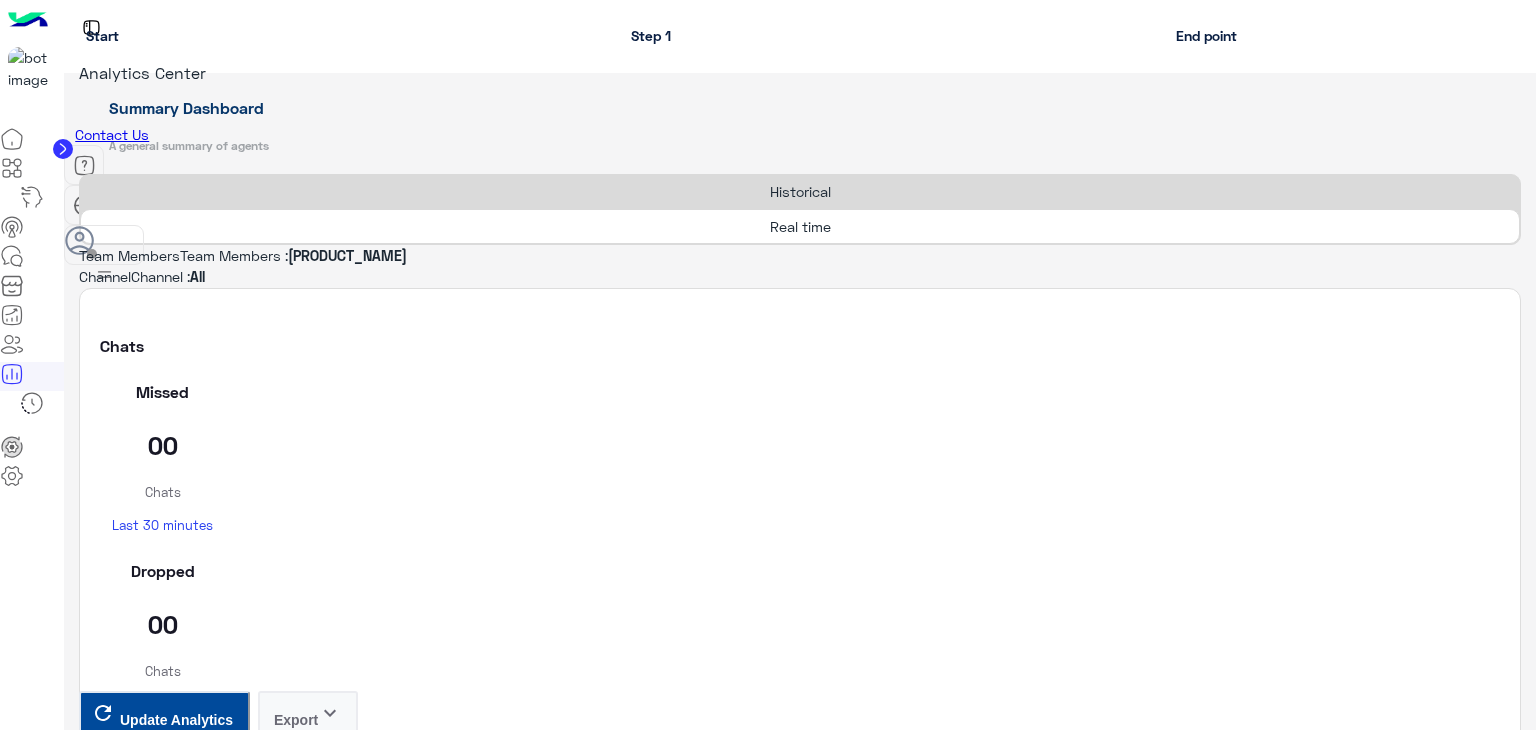 click on "Reload" at bounding box center (67, 1117) 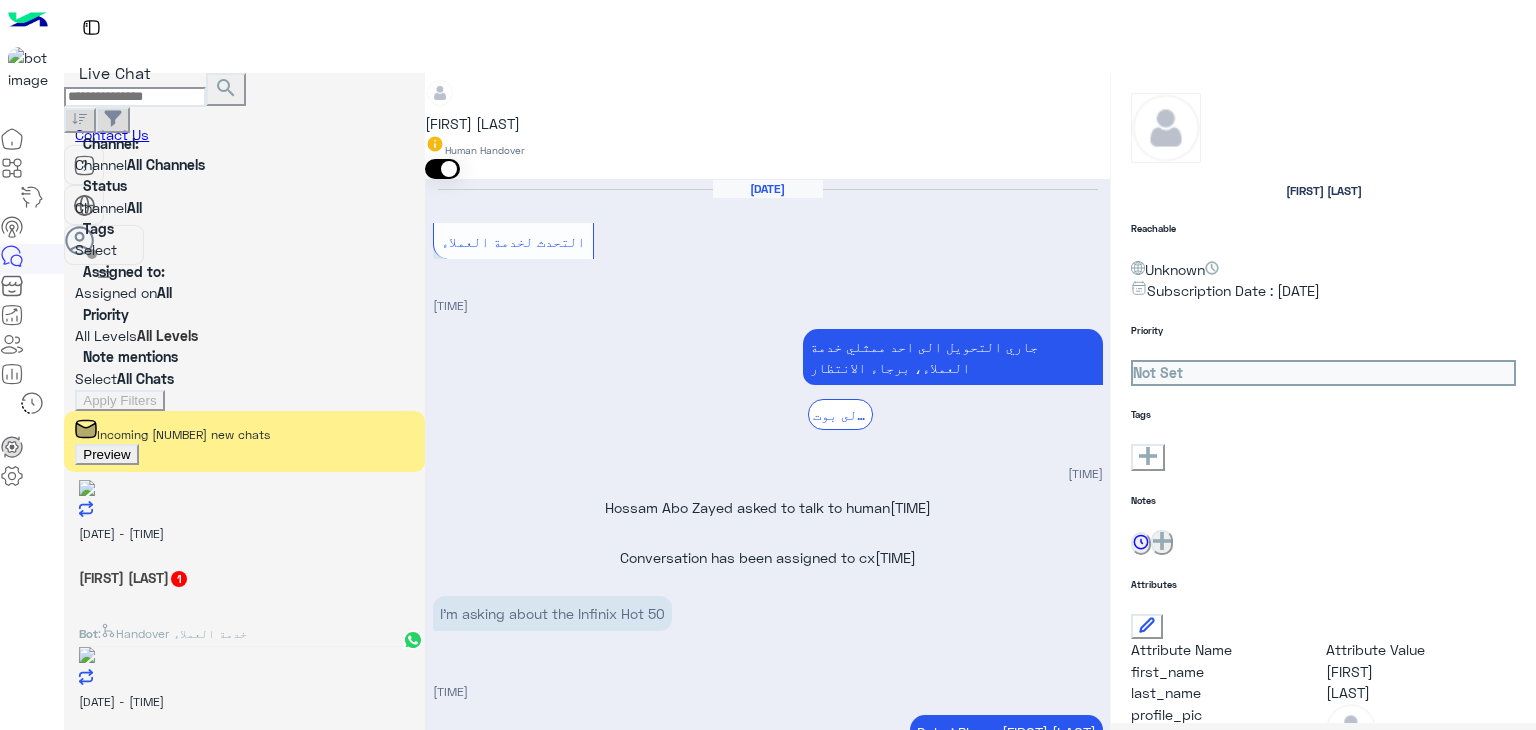 scroll, scrollTop: 0, scrollLeft: 0, axis: both 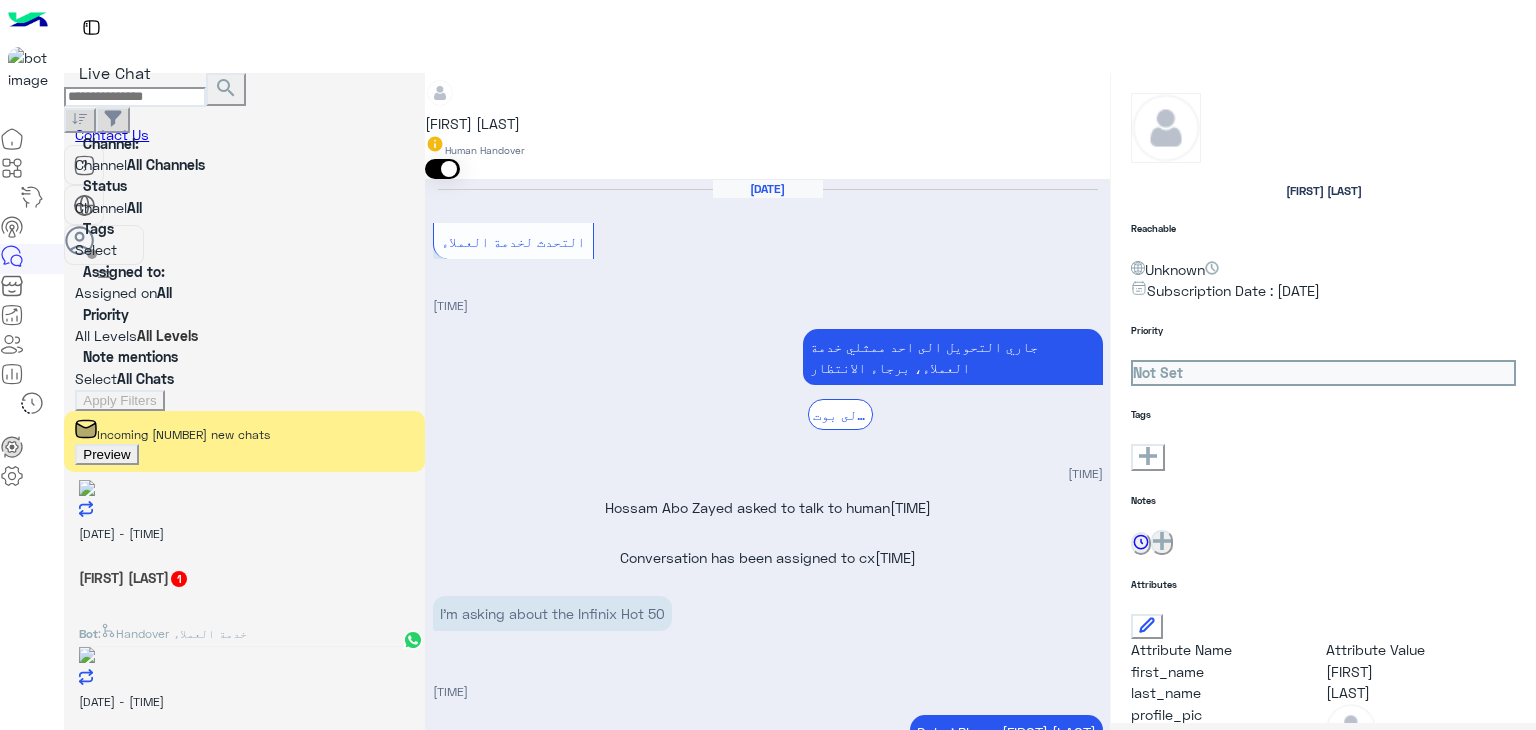 click at bounding box center (135, 97) 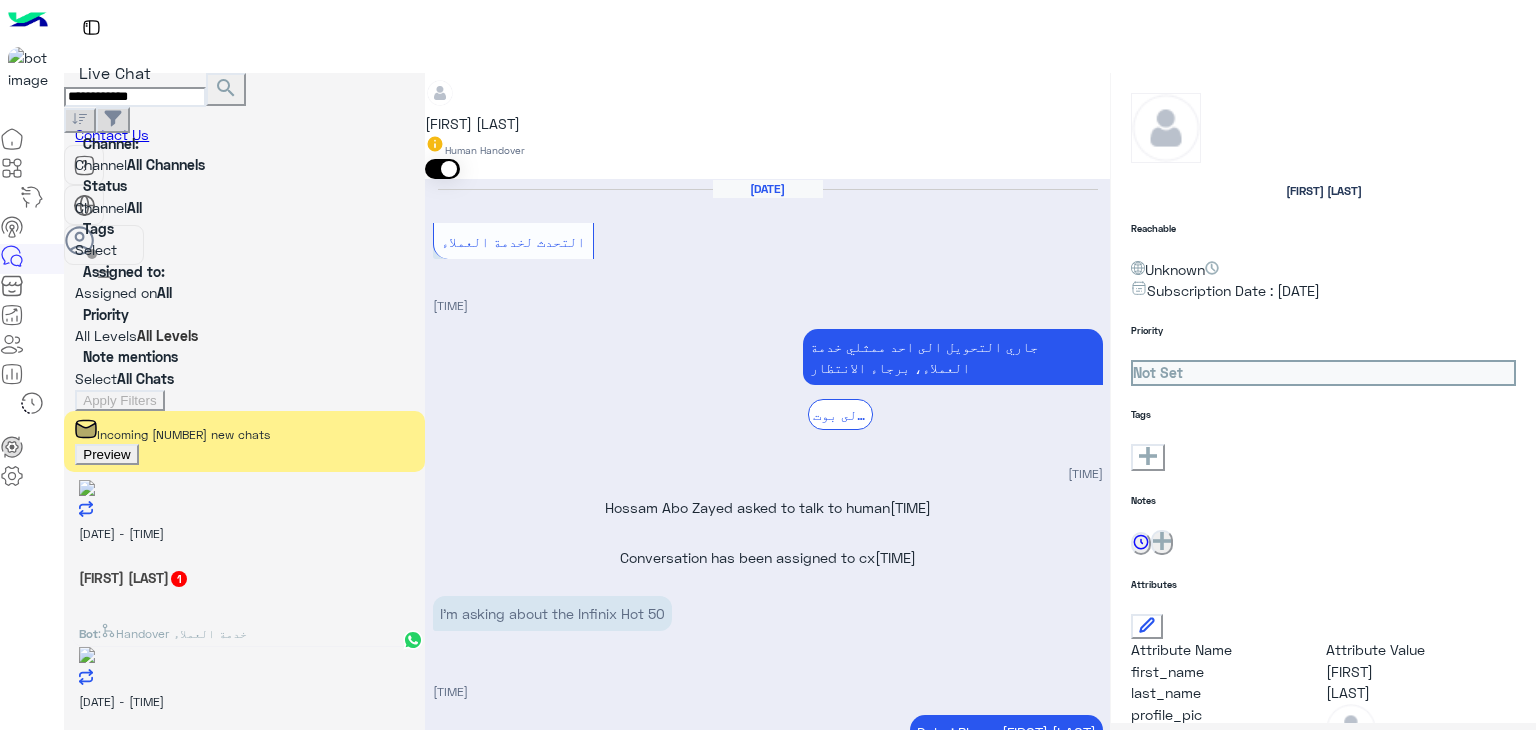 type on "**********" 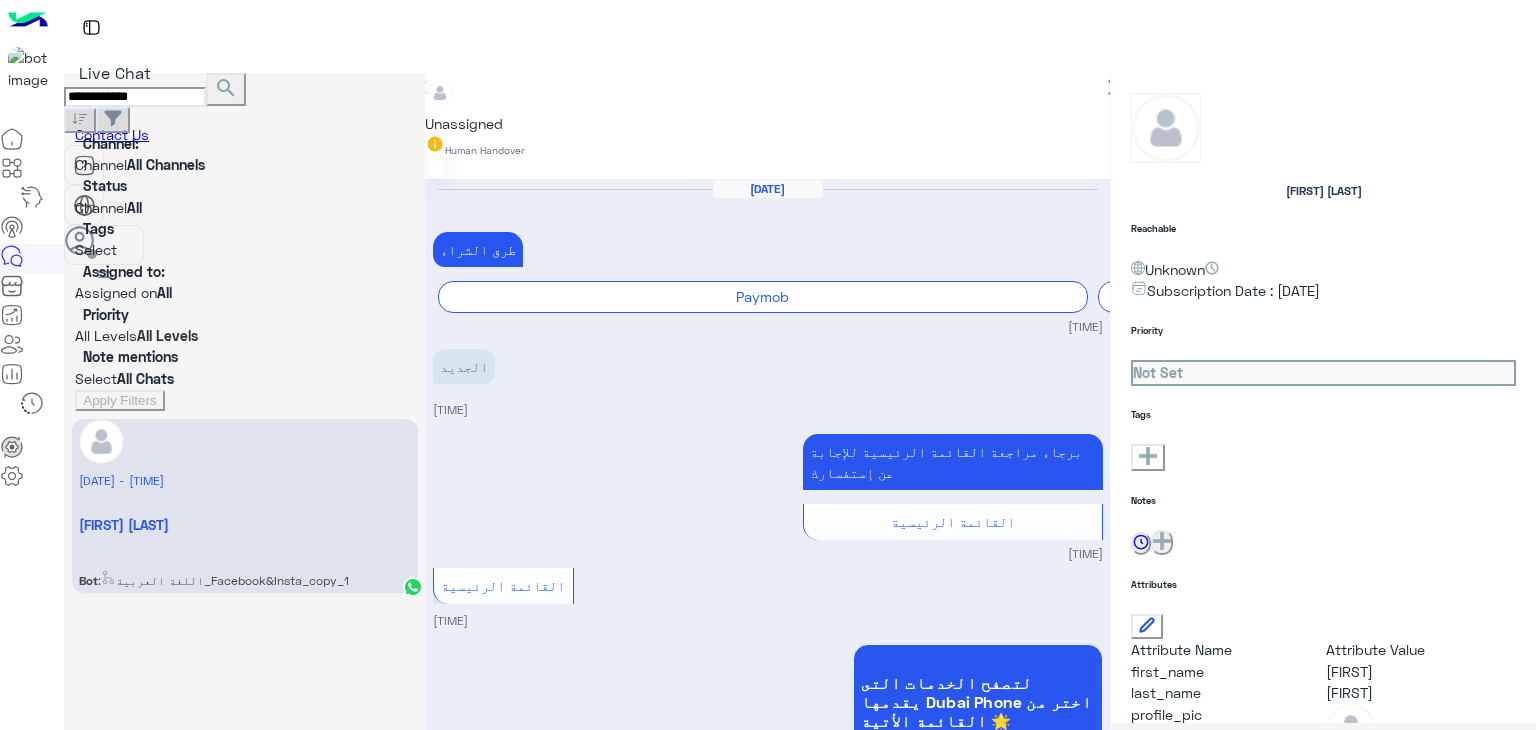 scroll, scrollTop: 2563, scrollLeft: 0, axis: vertical 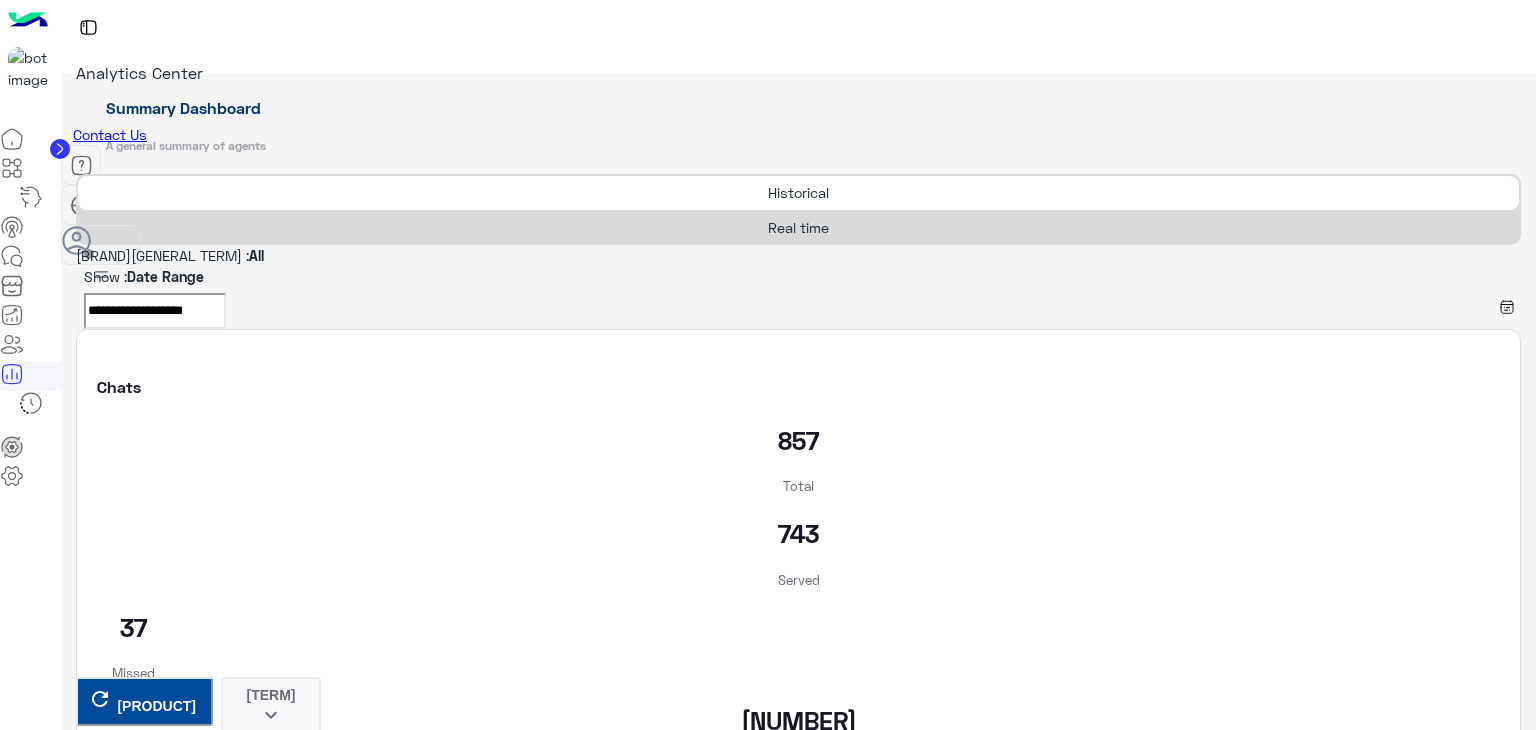 click on "[GENERAL_TERM]" at bounding box center (798, 227) 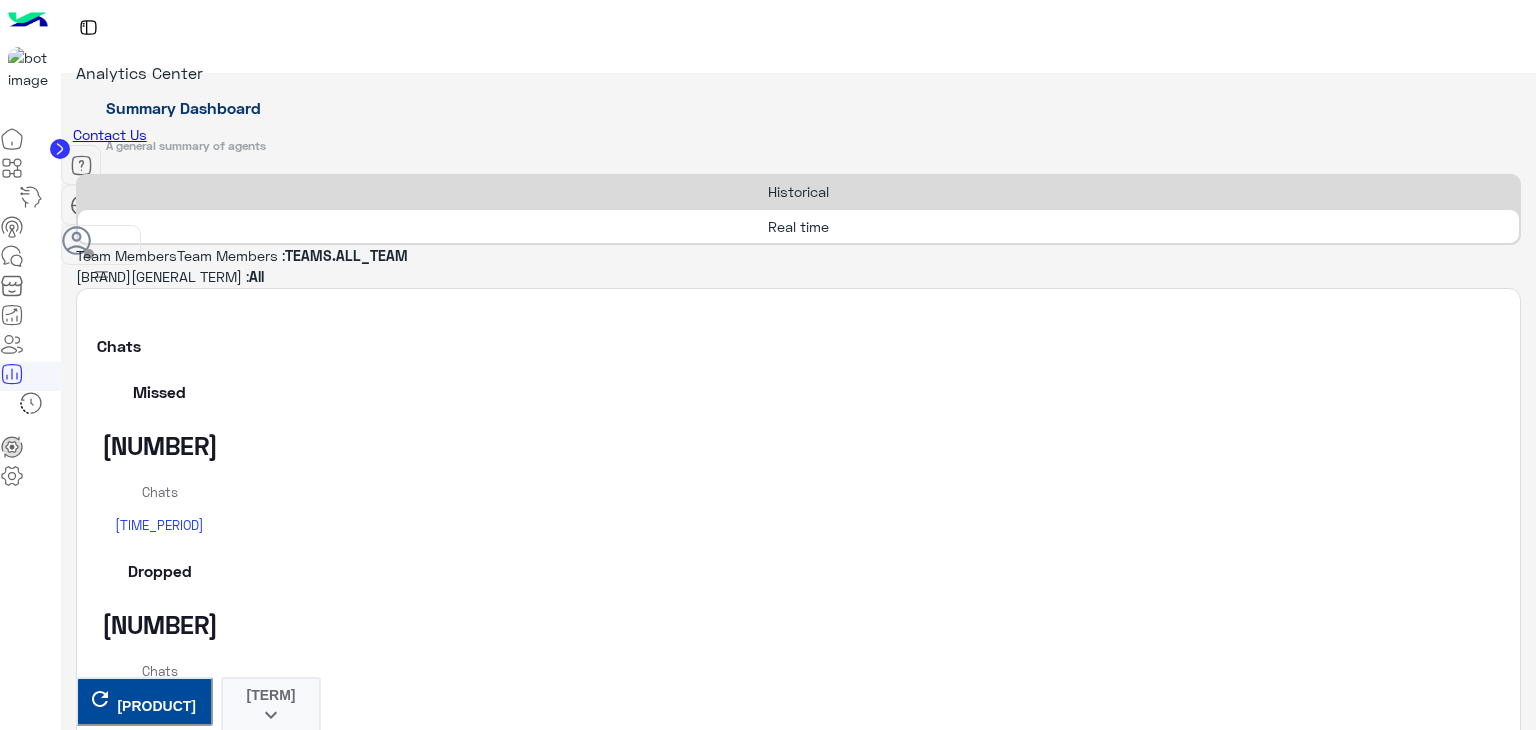 click on "Update Analytics" at bounding box center [173, 3946] 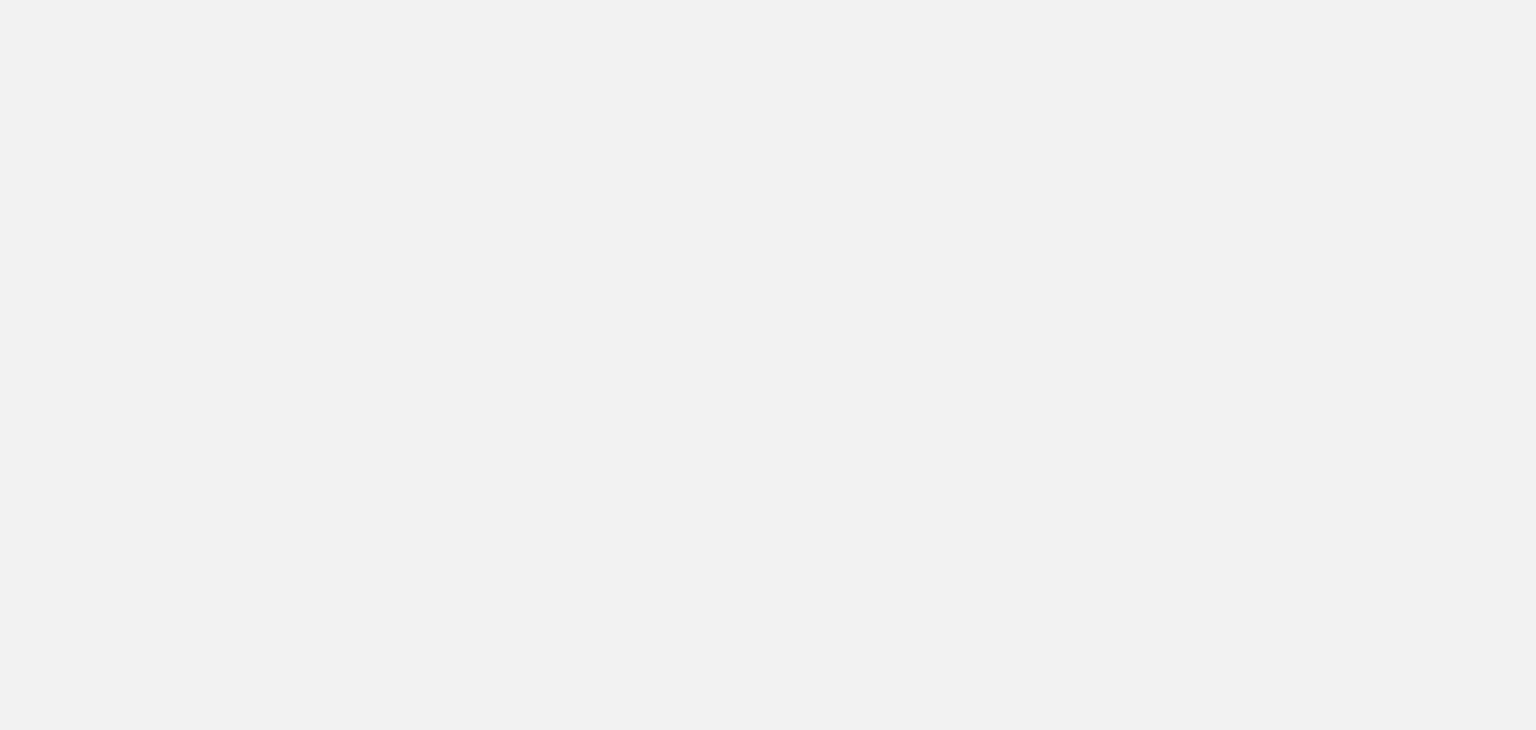 scroll, scrollTop: 0, scrollLeft: 0, axis: both 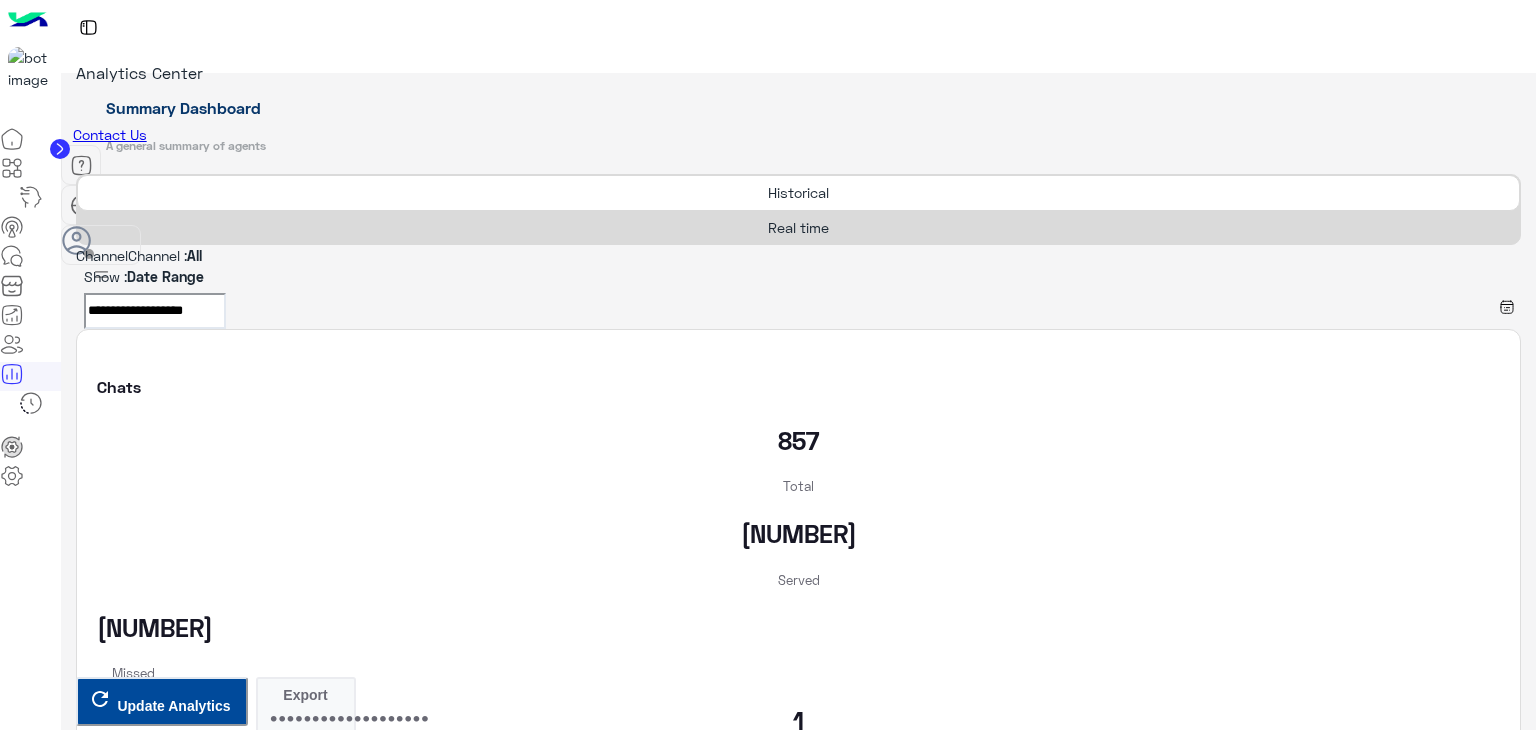click on "Real time" at bounding box center (798, 227) 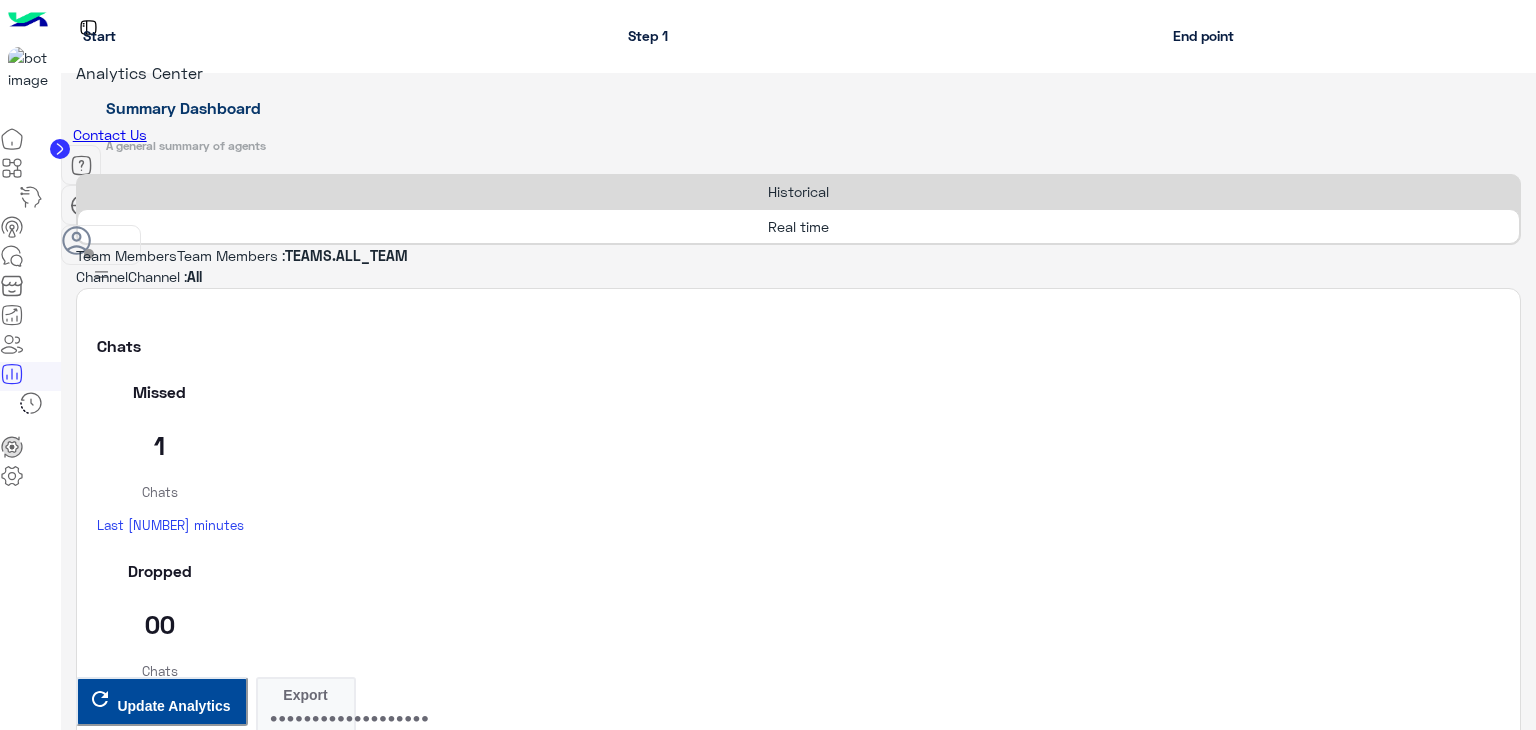 click on "32" at bounding box center [798, 3250] 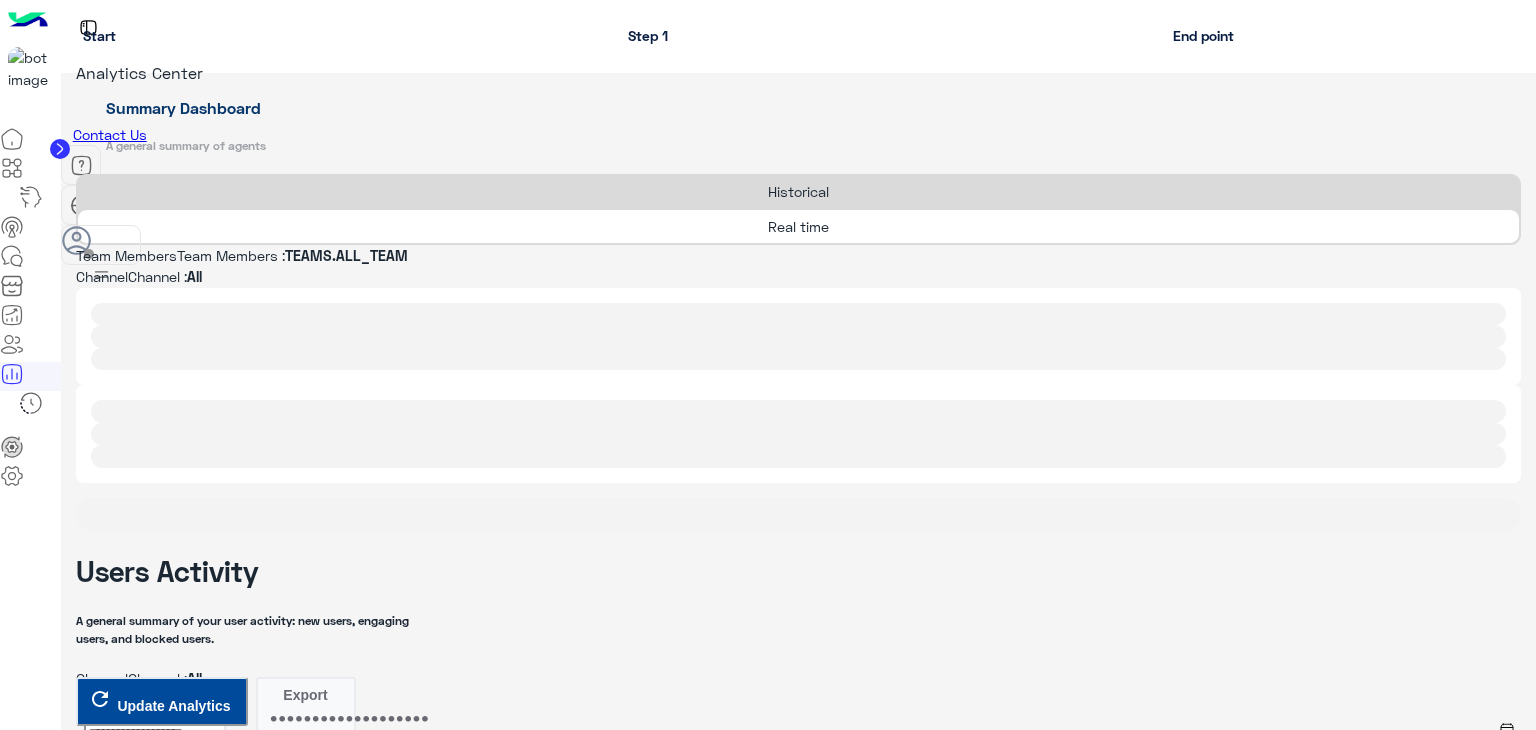 click at bounding box center [855, 1175] 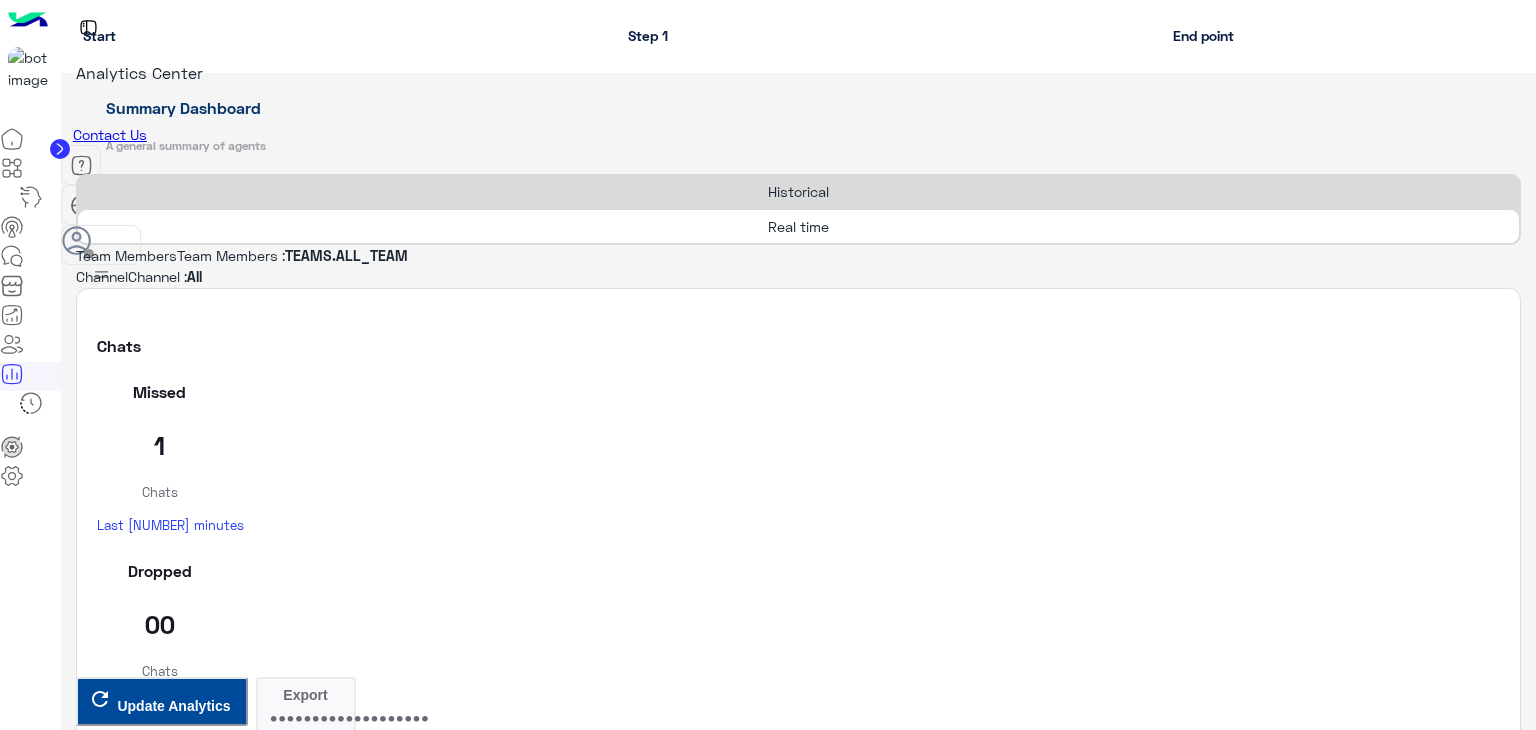 click on "Update Analytics" at bounding box center [173, 3946] 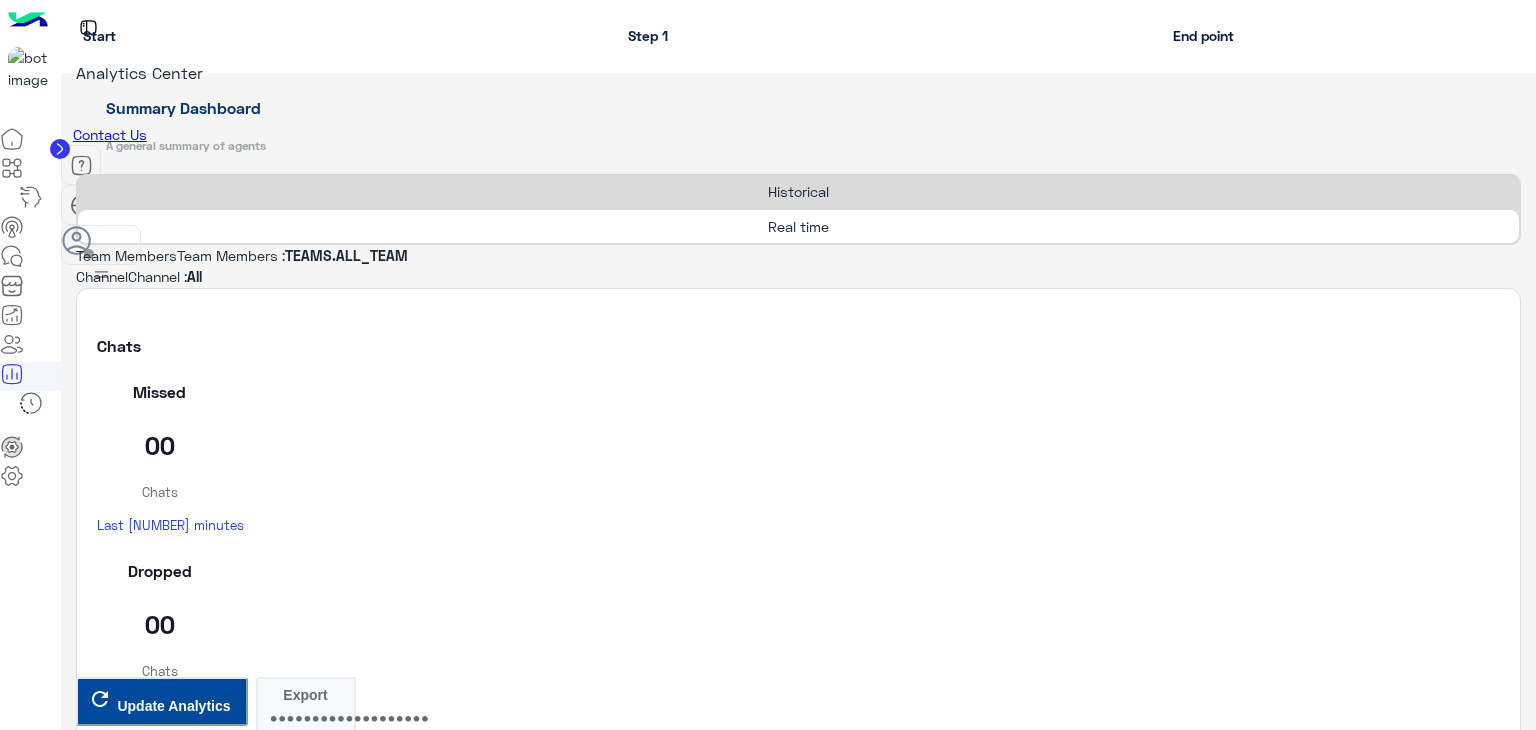 click on "Chats Missed 00 Chats Last 30 minutes Dropped 00 Chats Last 30 minutes Expired 00 Chats Last 30 minutes Missed & Expired 00 Chats Last 30 minutes Timeout 00 Chats Last 30 minutes Served 5 Chats Last 30 minutes" at bounding box center [798, 870] 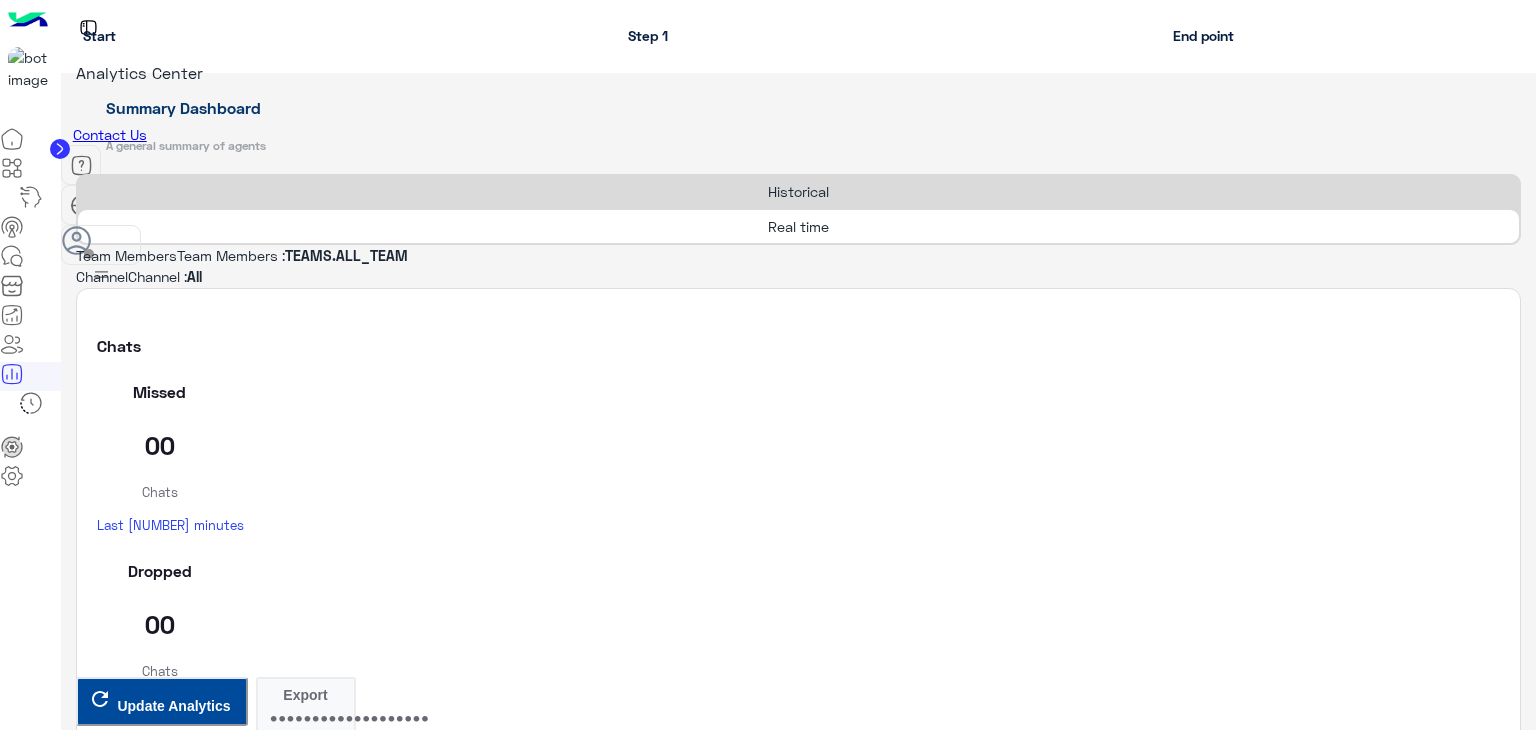 click on "Update Analytics" at bounding box center [173, 3968] 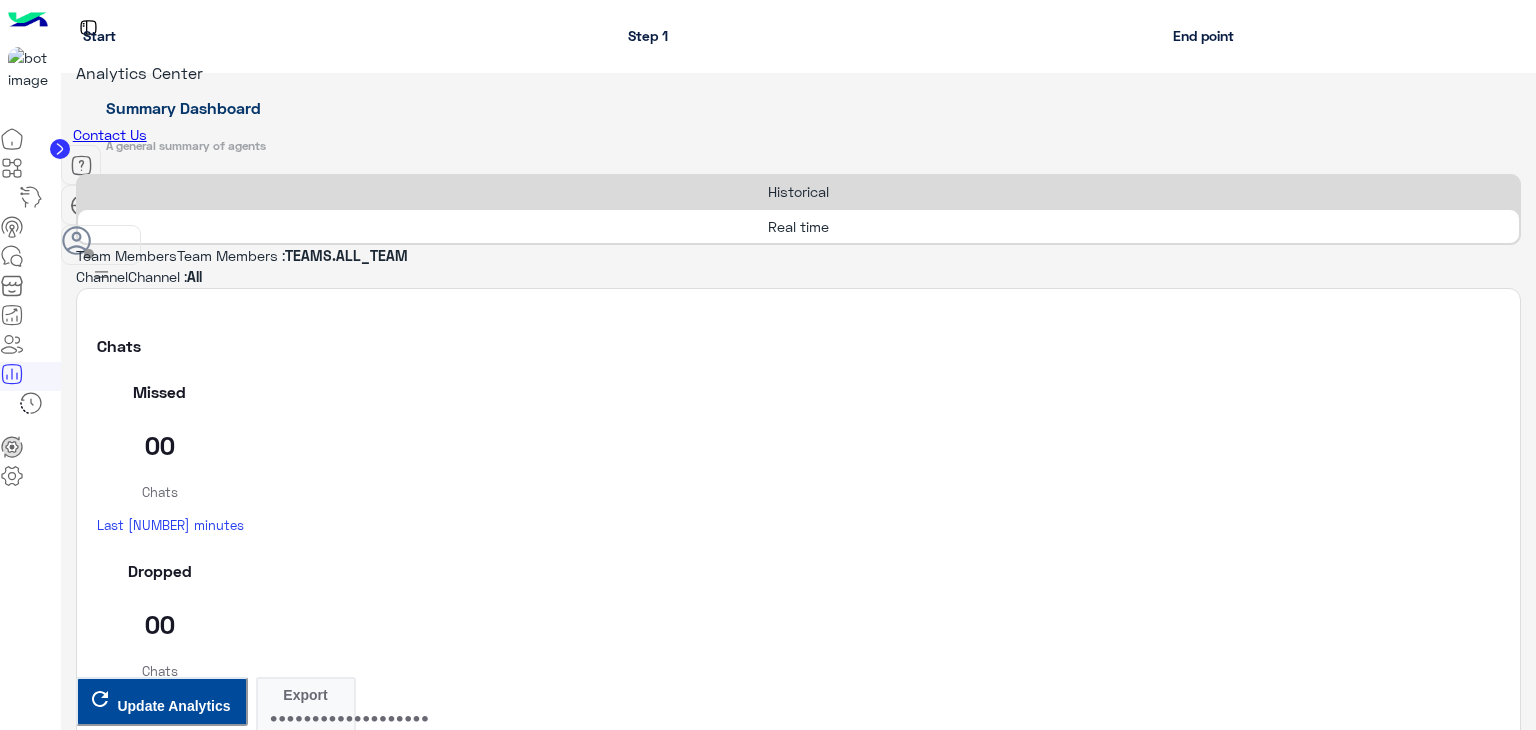 click on "Update Analytics" at bounding box center (173, 3946) 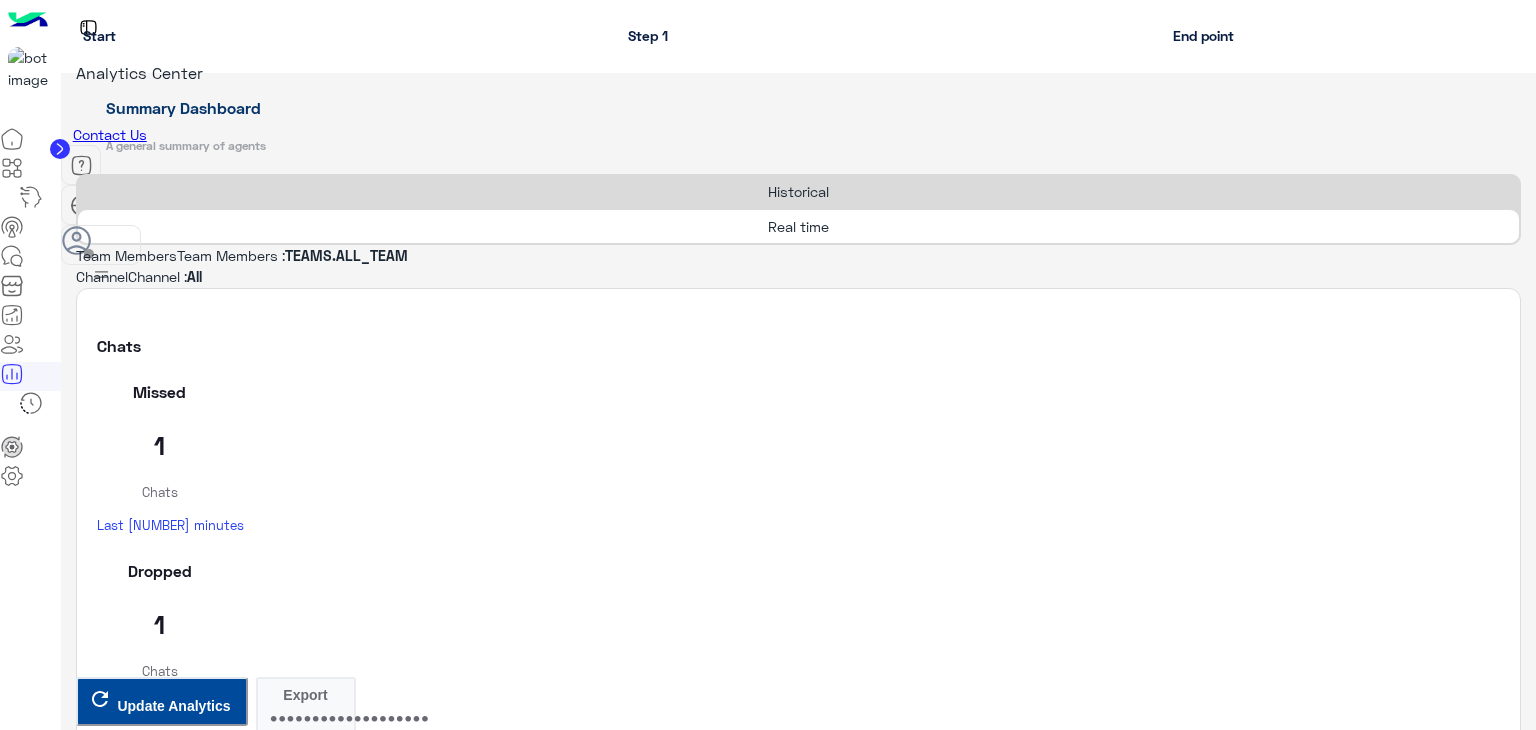 click on "Update Analytics" at bounding box center (173, 3946) 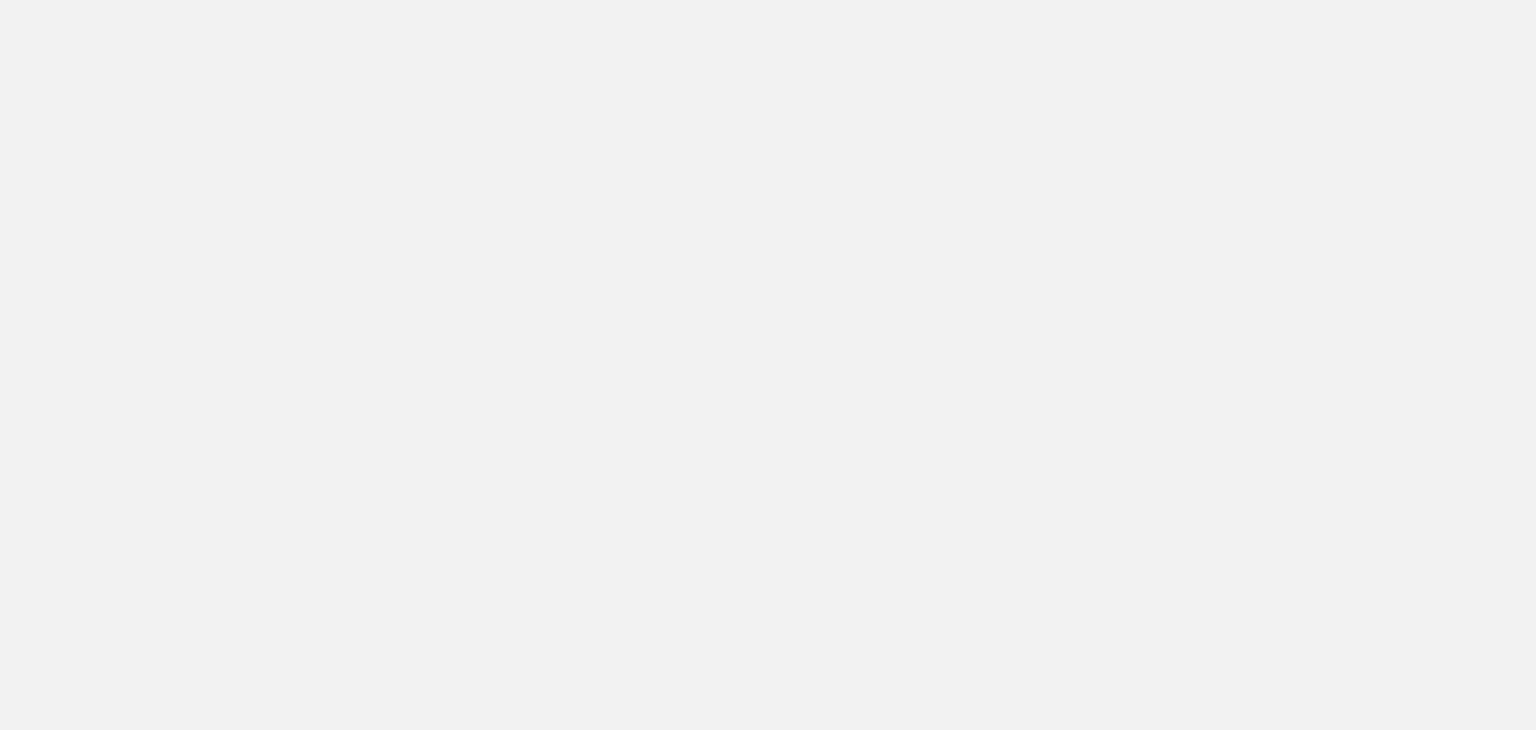 scroll, scrollTop: 0, scrollLeft: 0, axis: both 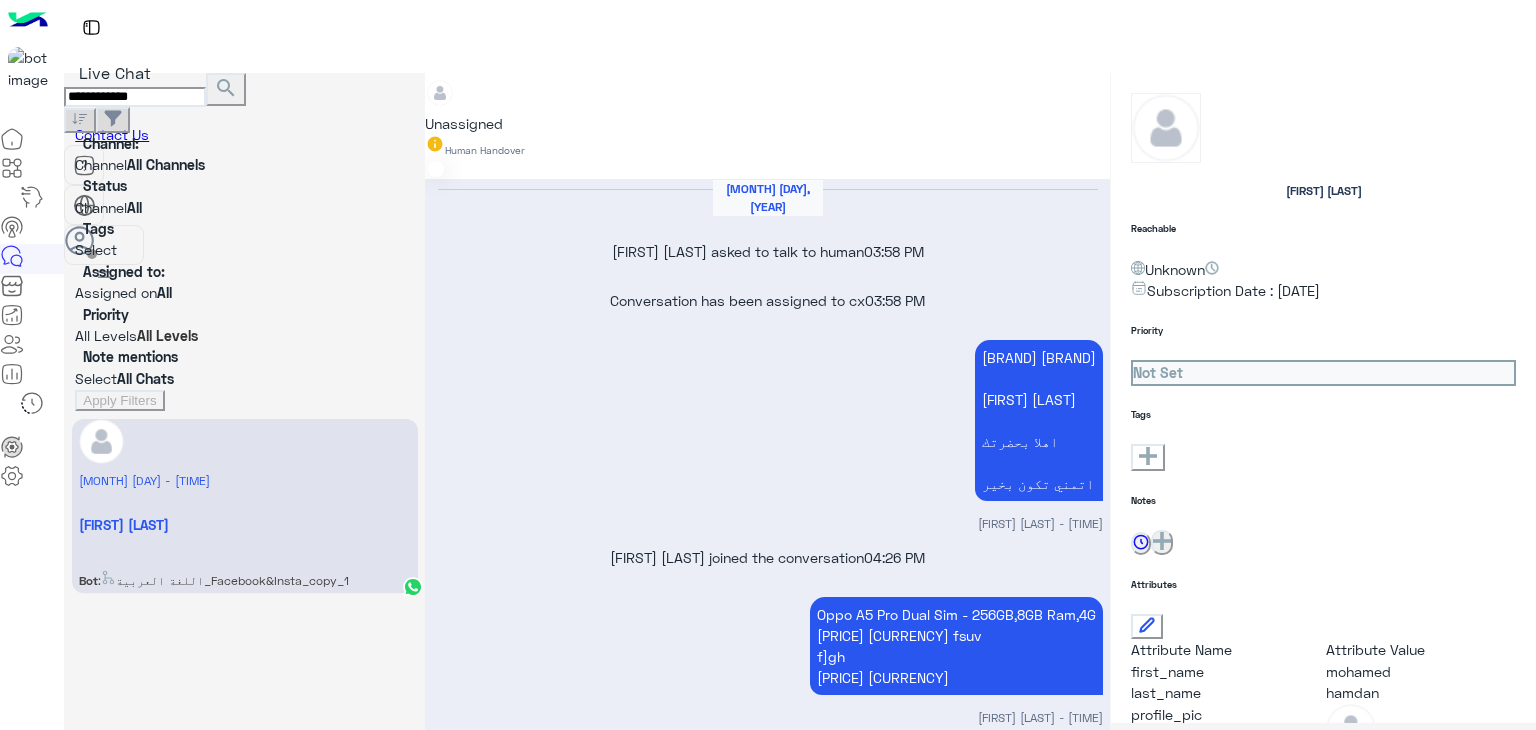 click on "**********" at bounding box center (135, 97) 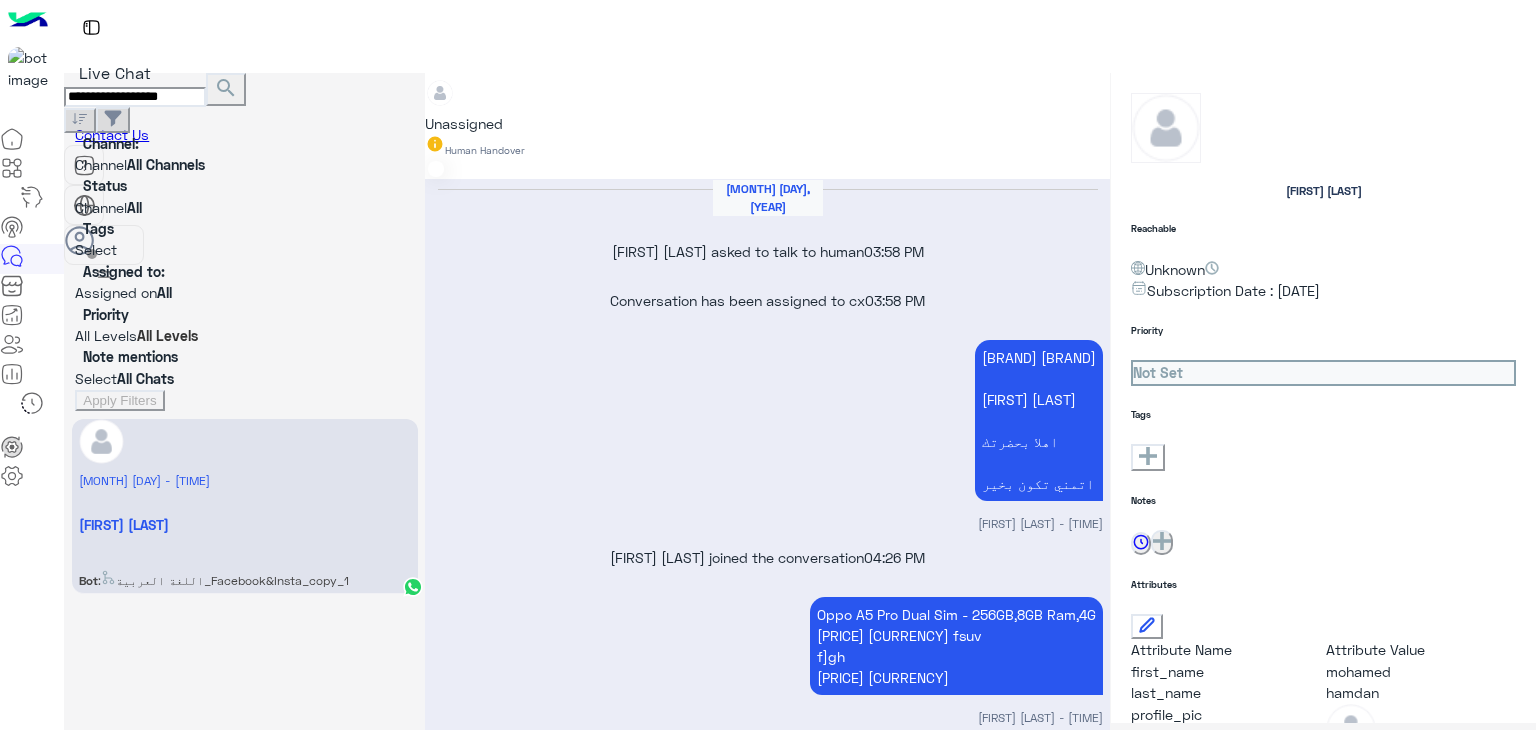 type on "**********" 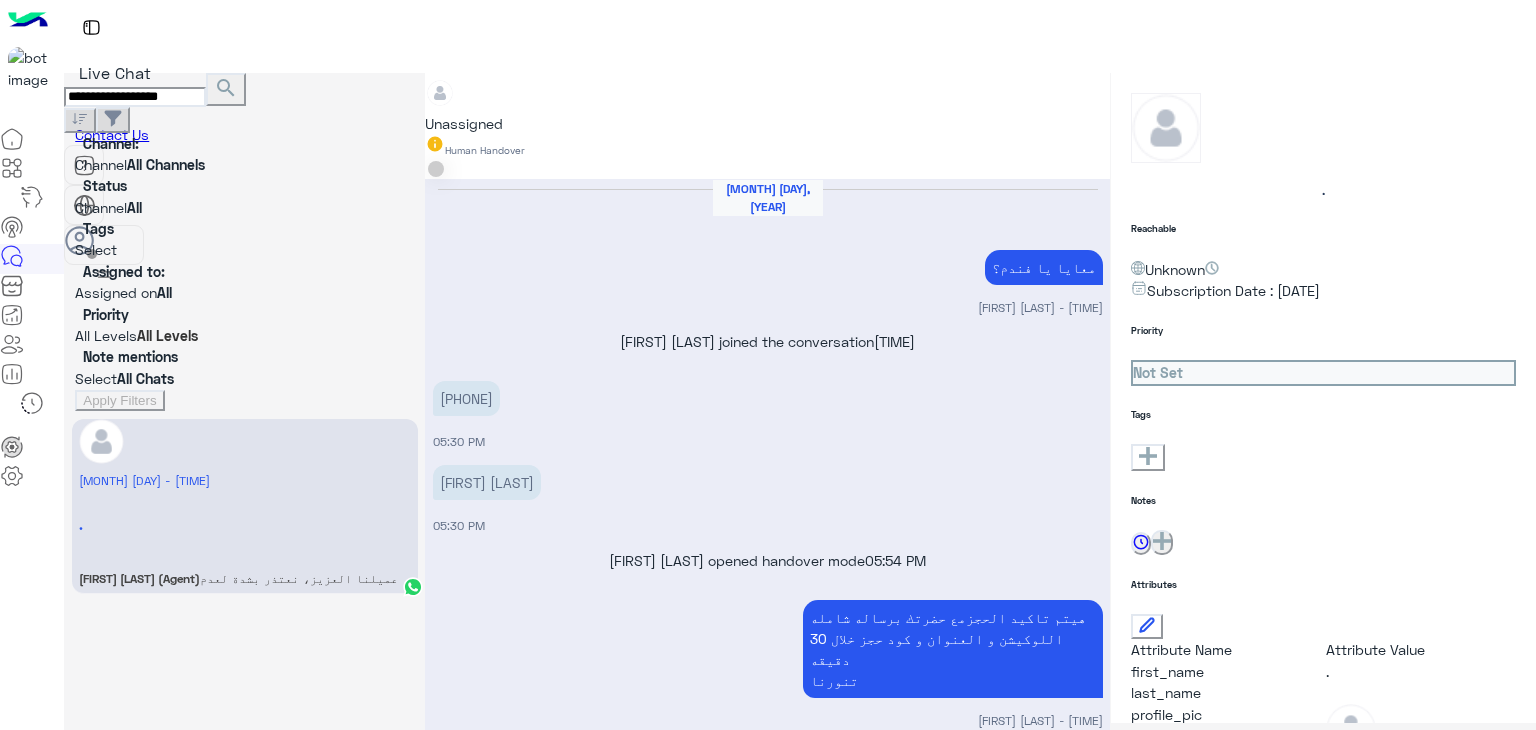 scroll, scrollTop: 1715, scrollLeft: 0, axis: vertical 